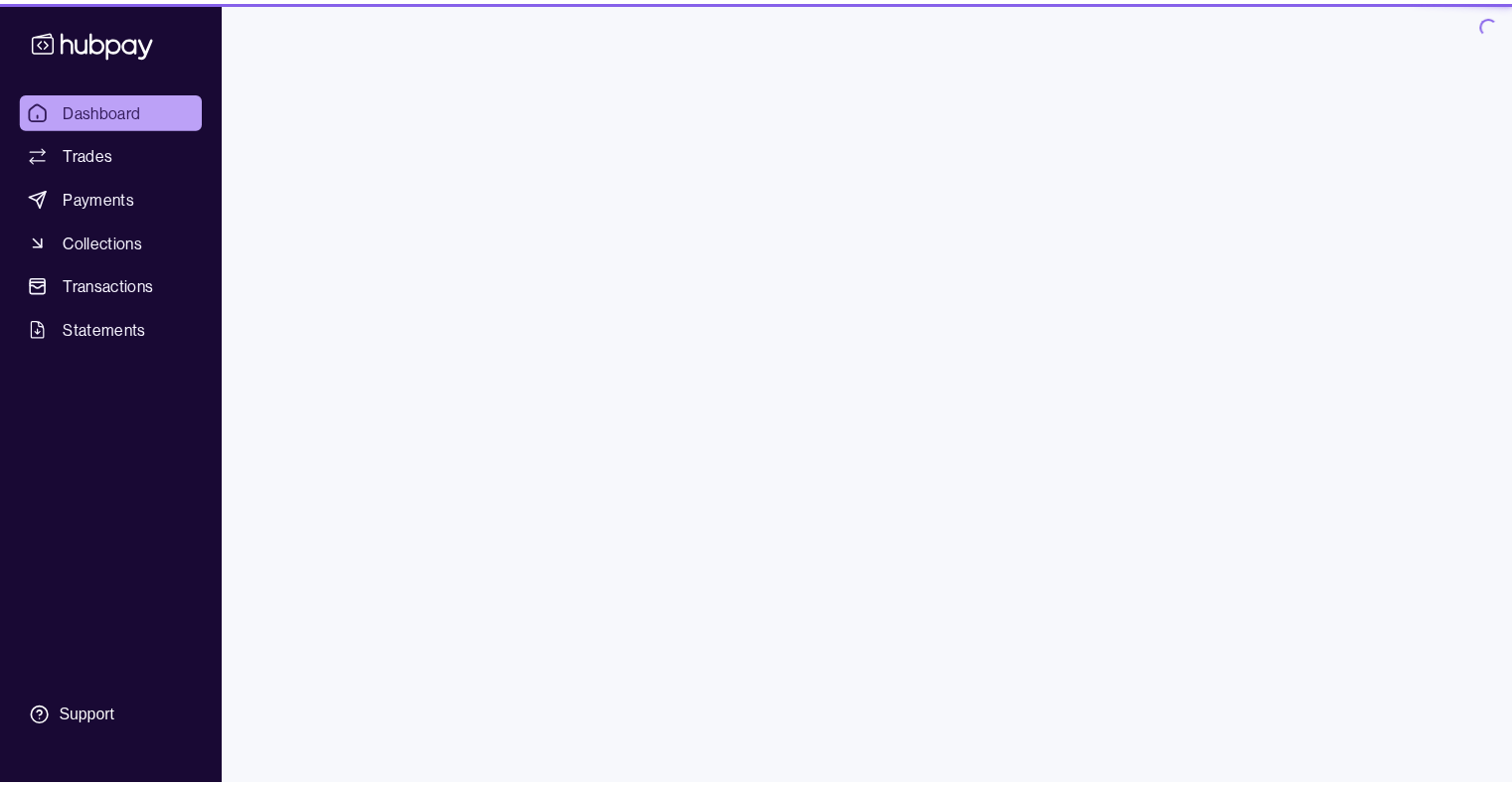scroll, scrollTop: 0, scrollLeft: 0, axis: both 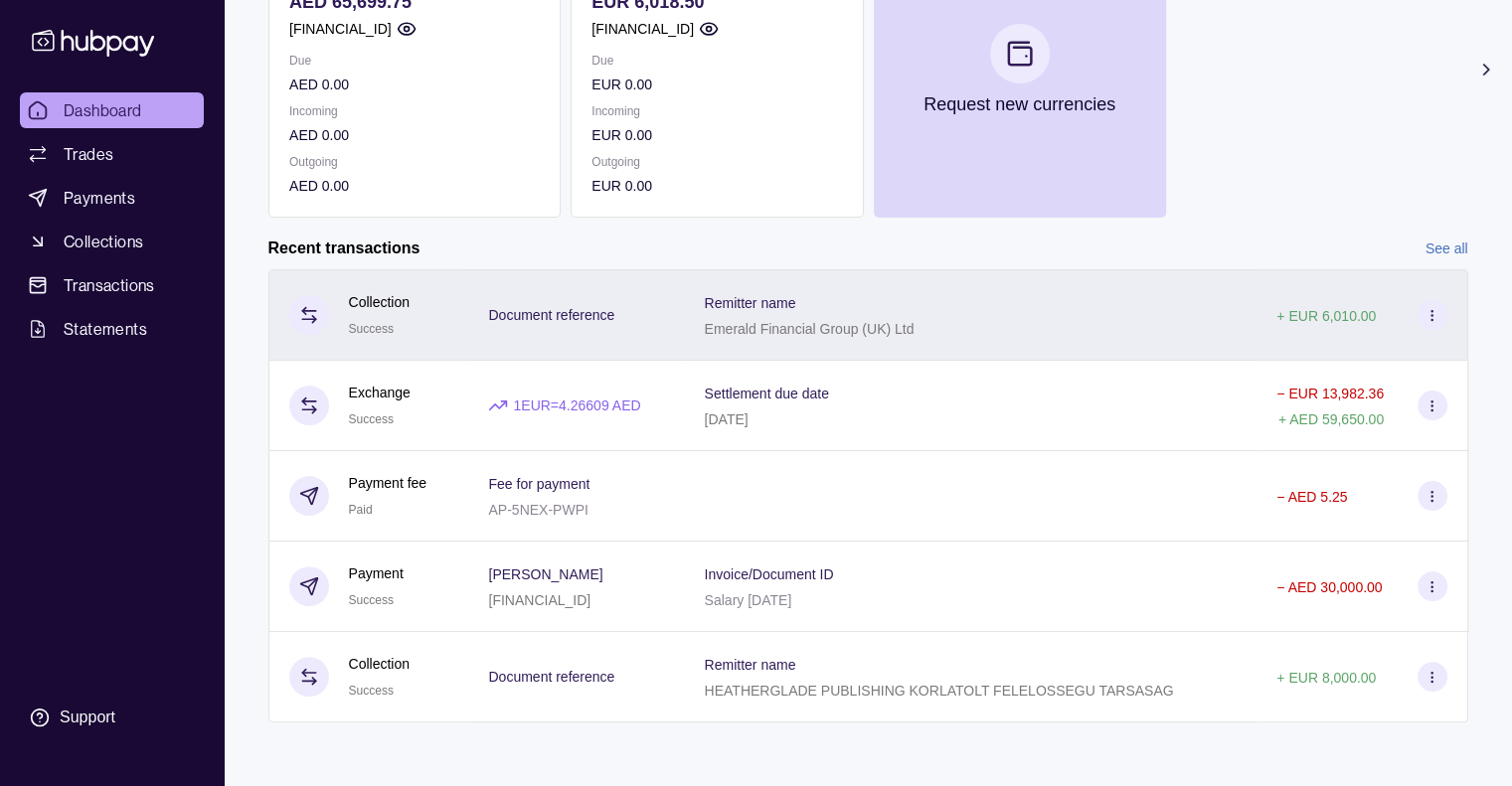 click on "Remitter name Emerald Financial Group (UK) Ltd" at bounding box center [809, 315] 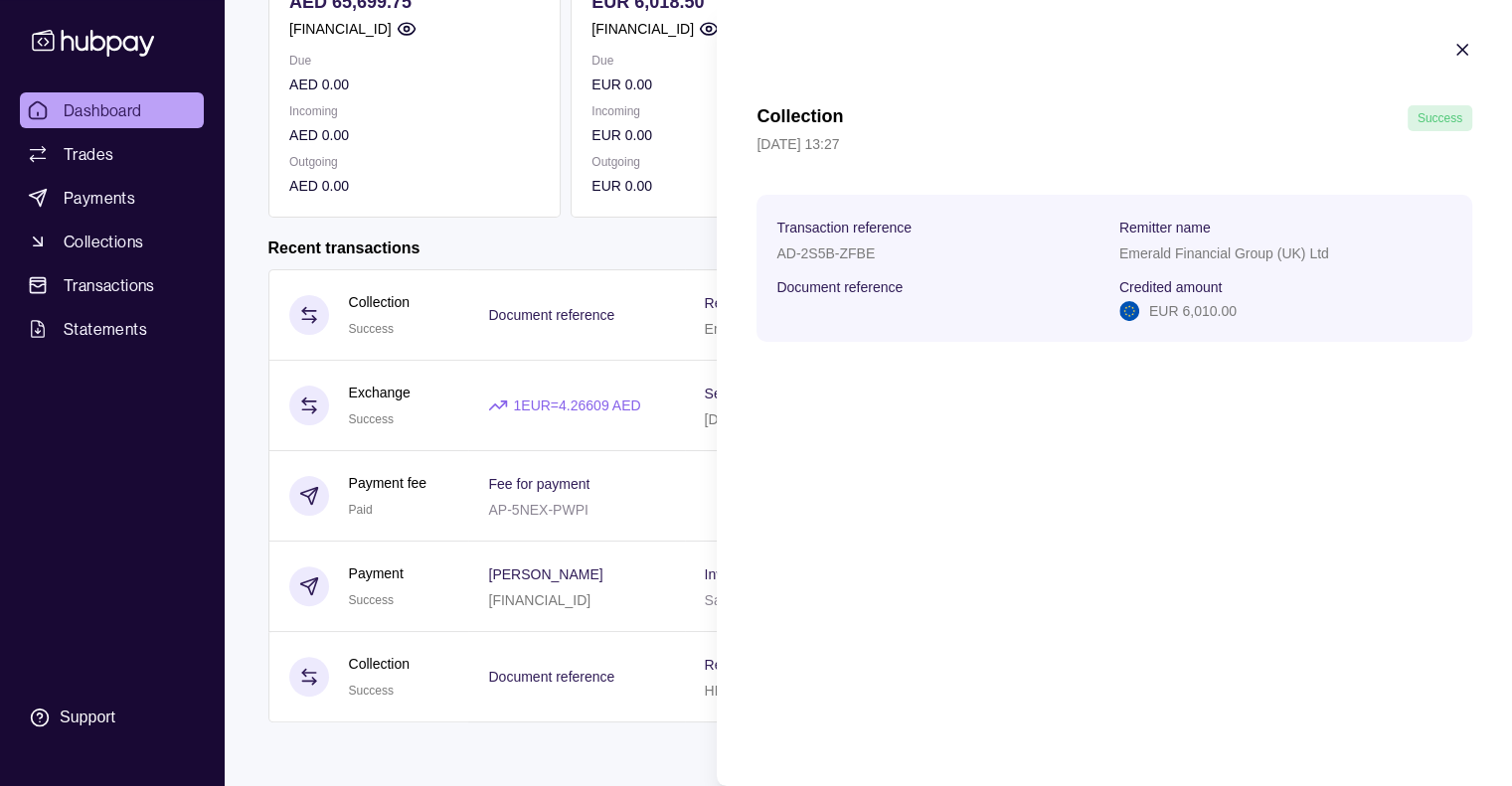 click on "Dashboard Trades Payments Collections Transactions Statements Support E Hello,  [PERSON_NAME] Nogotkov Novora Services FZCO Account Terms and conditions Privacy policy Sign out Dashboard Your trial ends [DATE] Your subscription will renew automatically on   [DATE] Add funds AED 65,699.75 [FINANCIAL_ID] Due AED 0.00 Incoming AED 0.00 Outgoing AED 0.00 EUR 6,018.50 [FINANCIAL_ID] Due EUR 0.00 Incoming EUR 0.00 Outgoing EUR 0.00 Request new currencies Recent transactions See all Details Amount Collection Success Document reference Remitter name Emerald Financial Group (UK) Ltd +   EUR 6,010.00 Exchange Success 1  EUR  =  4.26609   AED Settlement due date [DATE] −   EUR 13,982.36 +   AED 59,650.00 Payment fee Paid Fee for payment AP-5NEX-PWPI −   AED 5.25 Payment Success [PERSON_NAME] [FINANCIAL_ID] Invoice/Document ID Salary [DATE] −   AED 30,000.00 Collection Success Document reference Remitter name HEATHERGLADE PUBLISHING KORLATOLT FELELOSSEGU TARSASAG +" at bounding box center [756, 194] 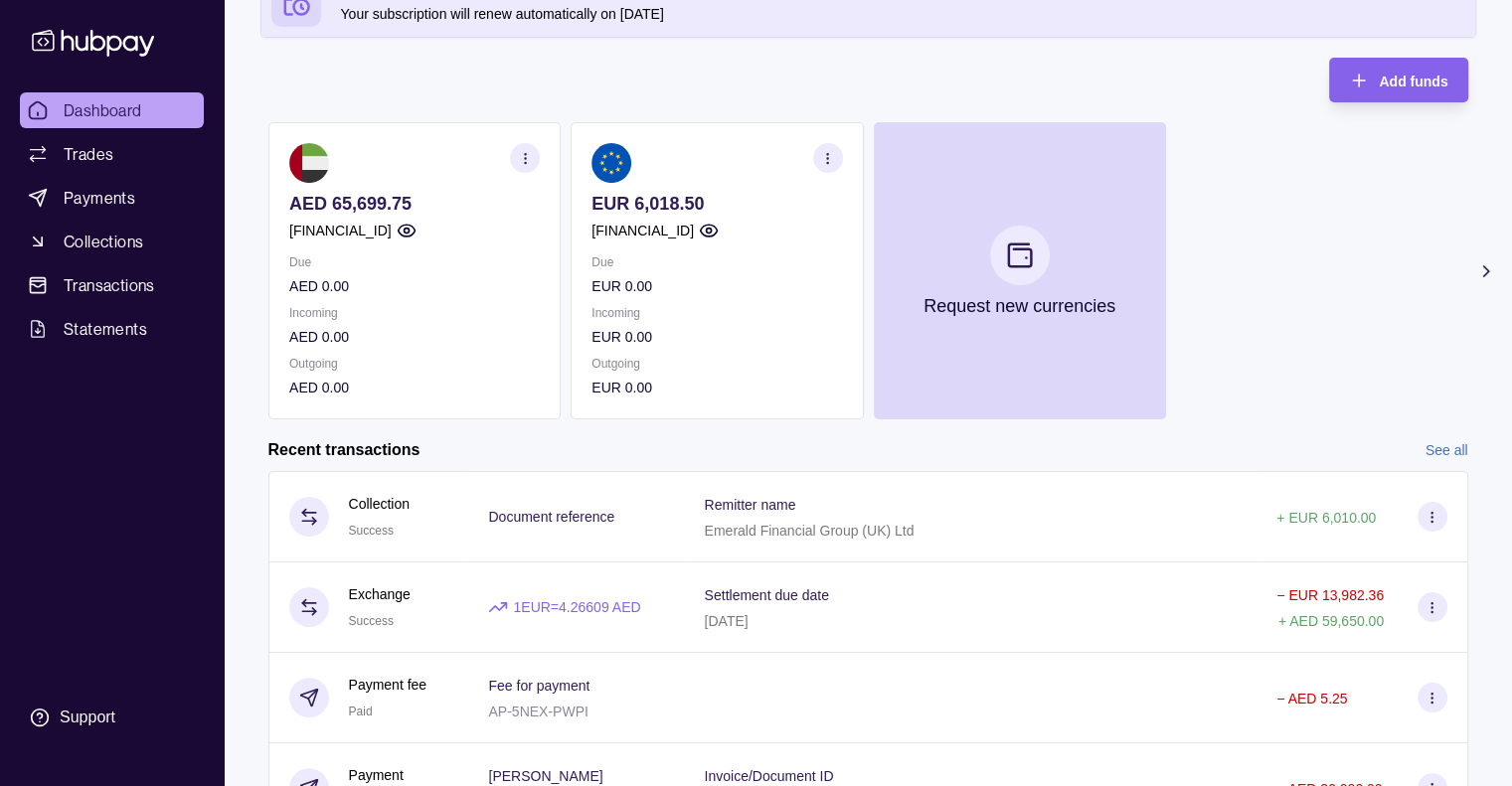 scroll, scrollTop: 400, scrollLeft: 0, axis: vertical 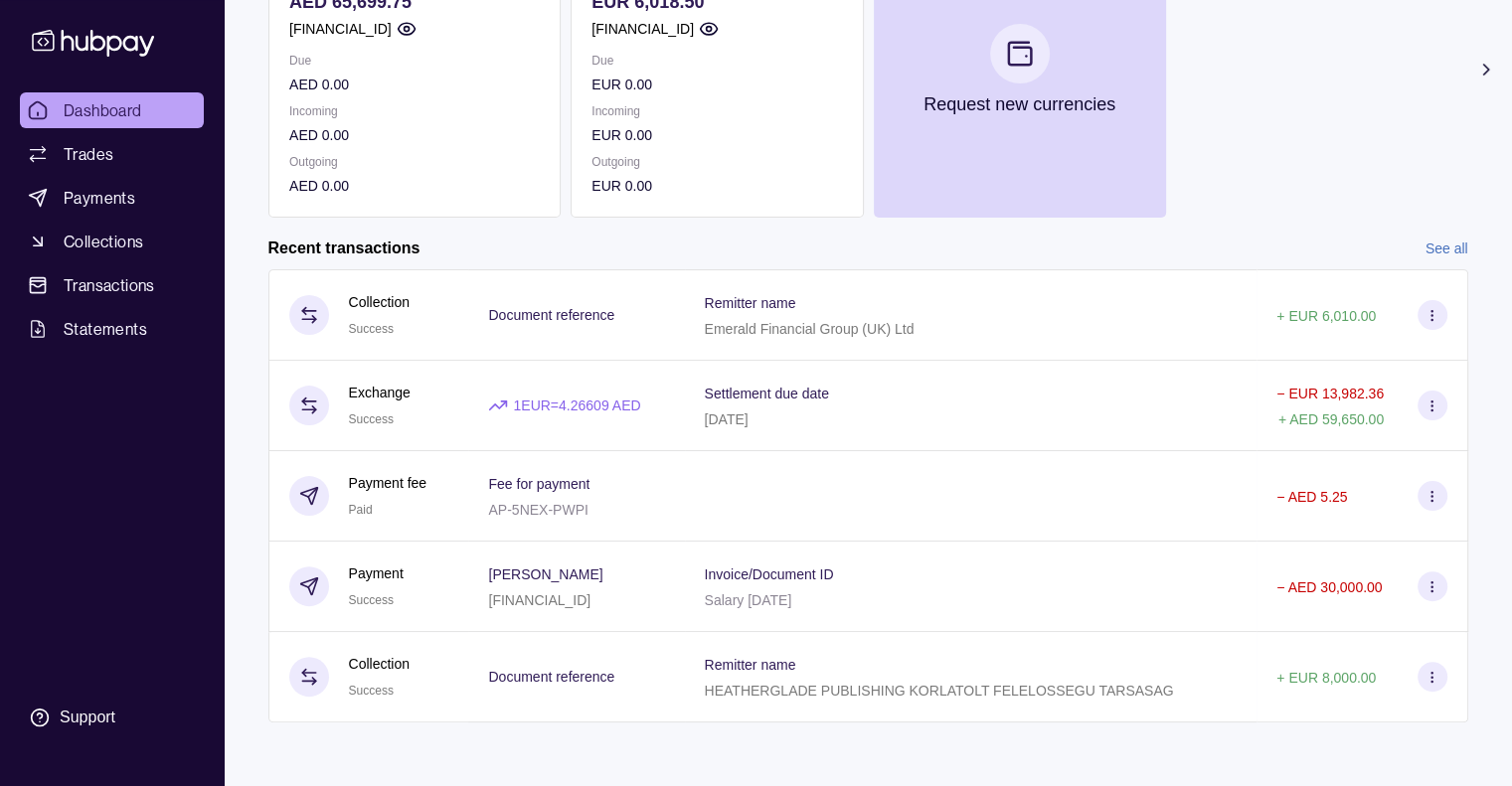 click on "See all" at bounding box center (1446, 248) 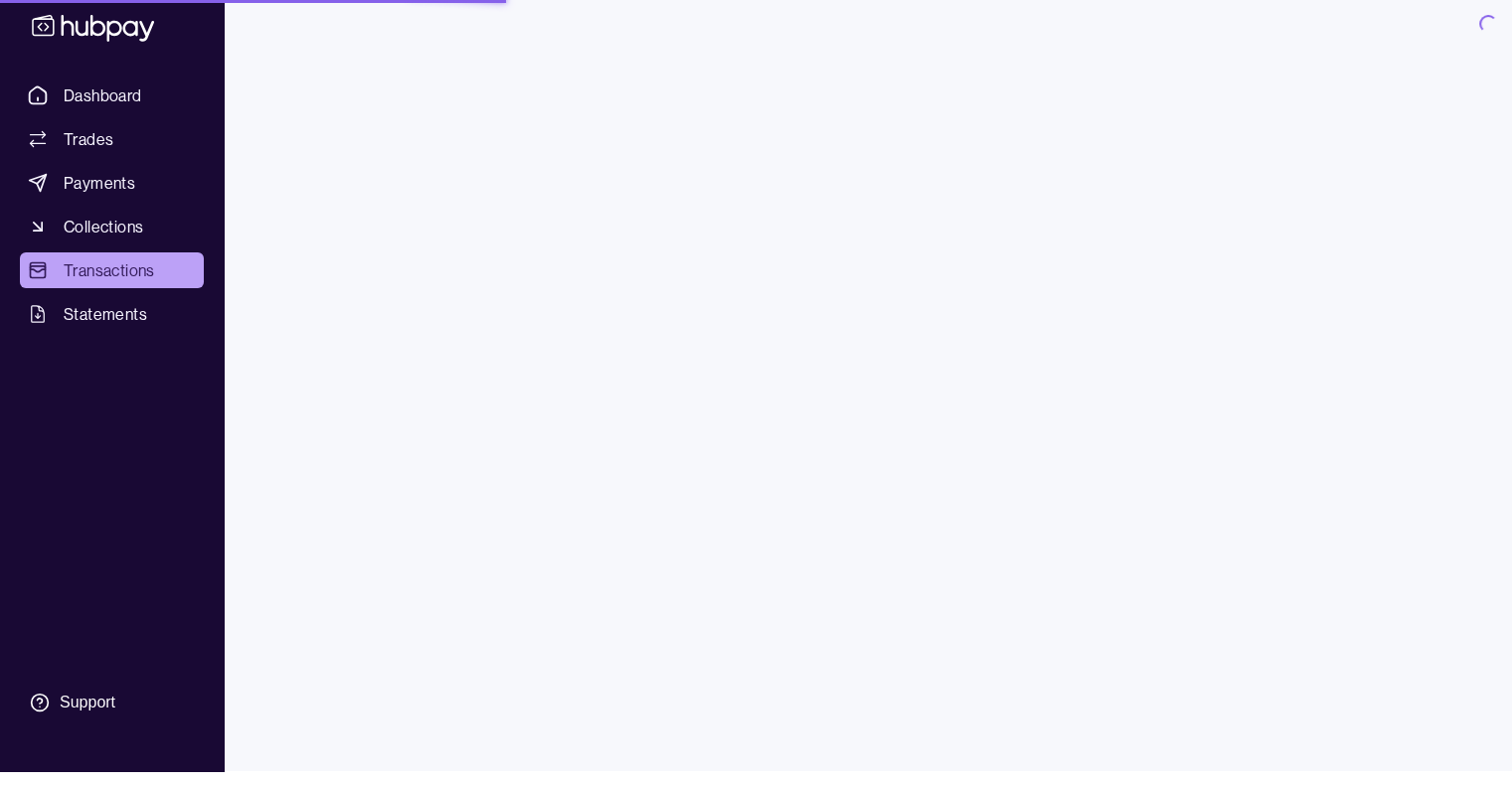 scroll, scrollTop: 0, scrollLeft: 0, axis: both 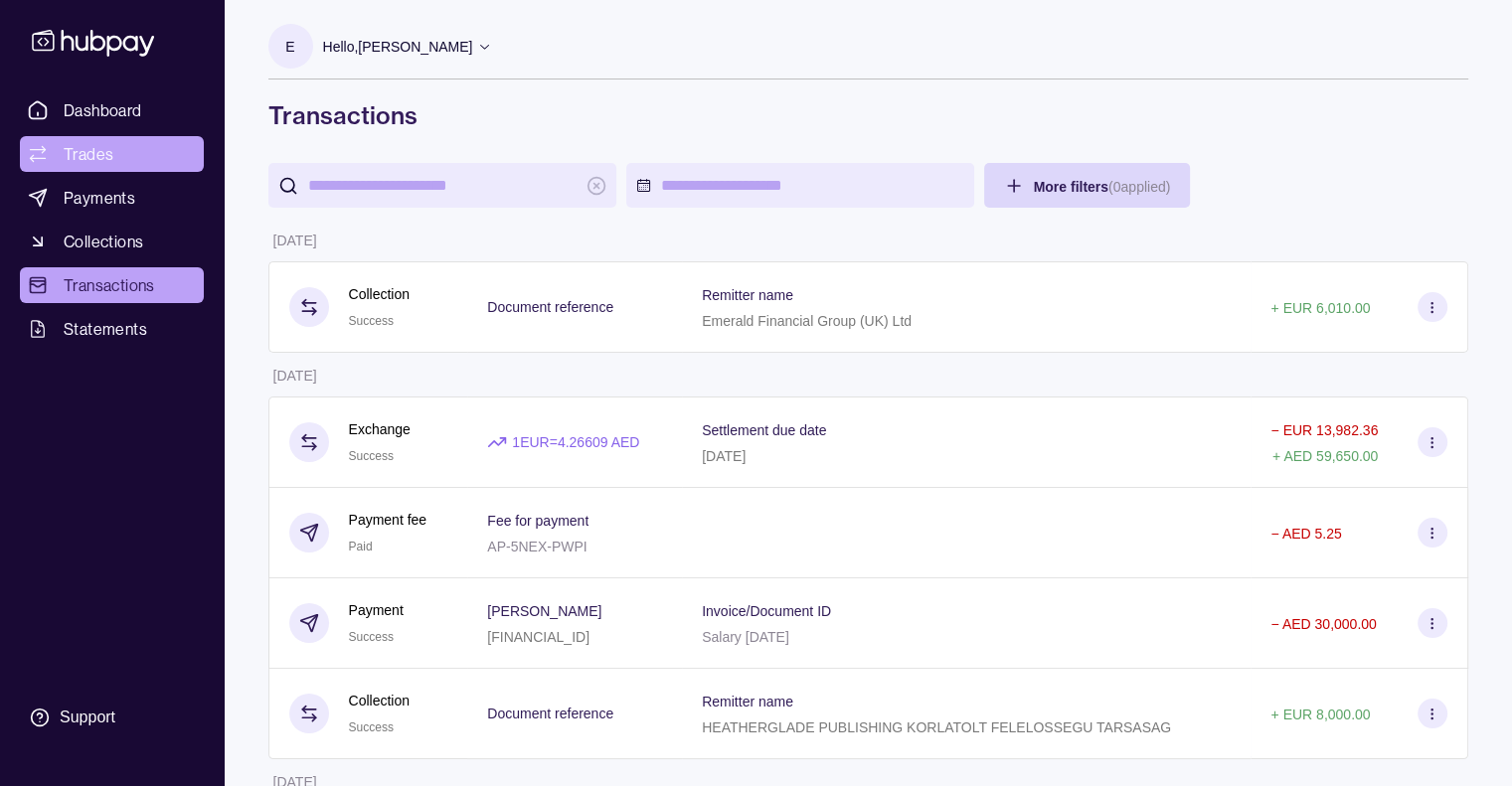 click on "Trades" at bounding box center (88, 154) 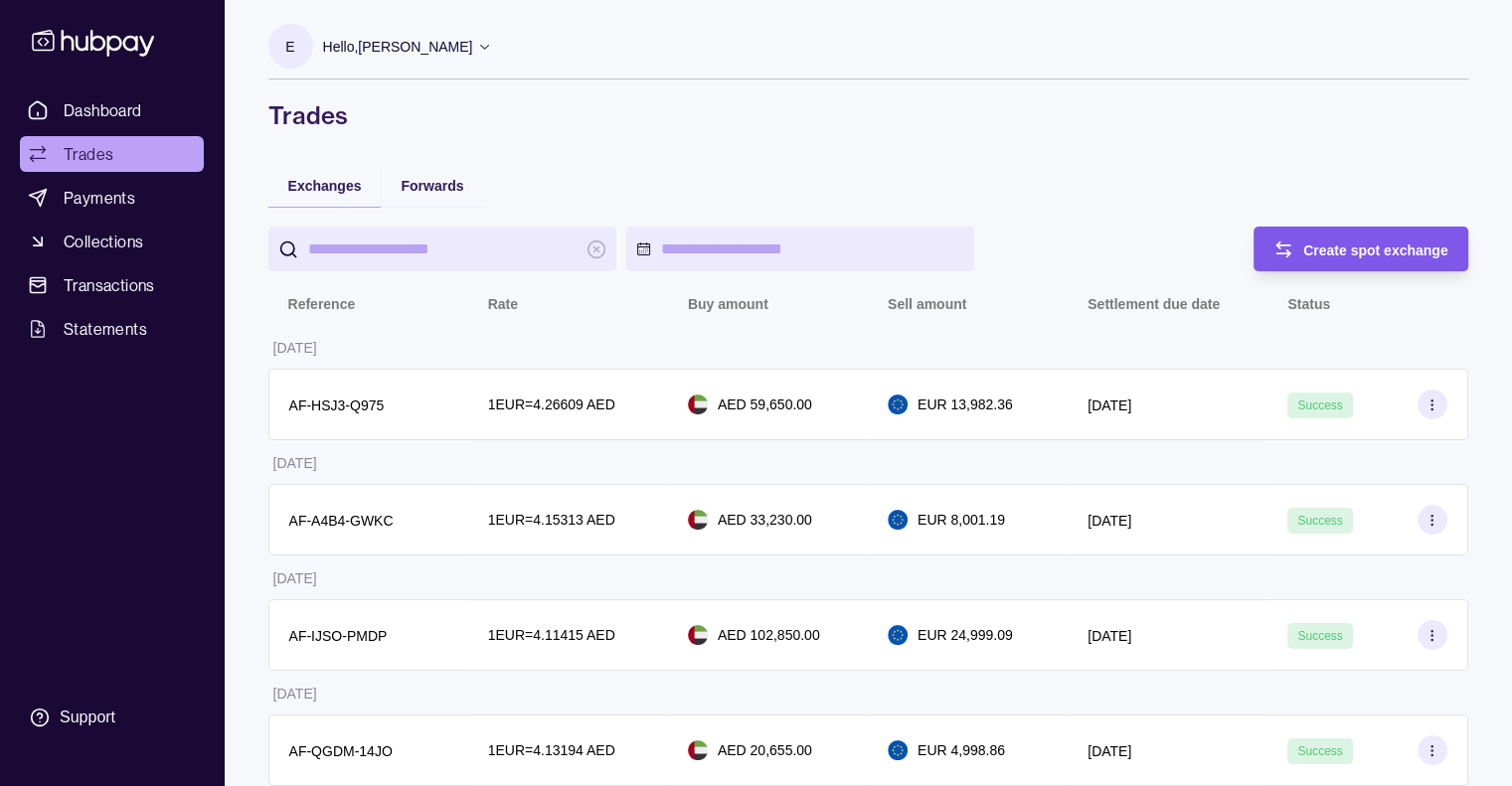 click on "Create spot exchange" at bounding box center (1376, 250) 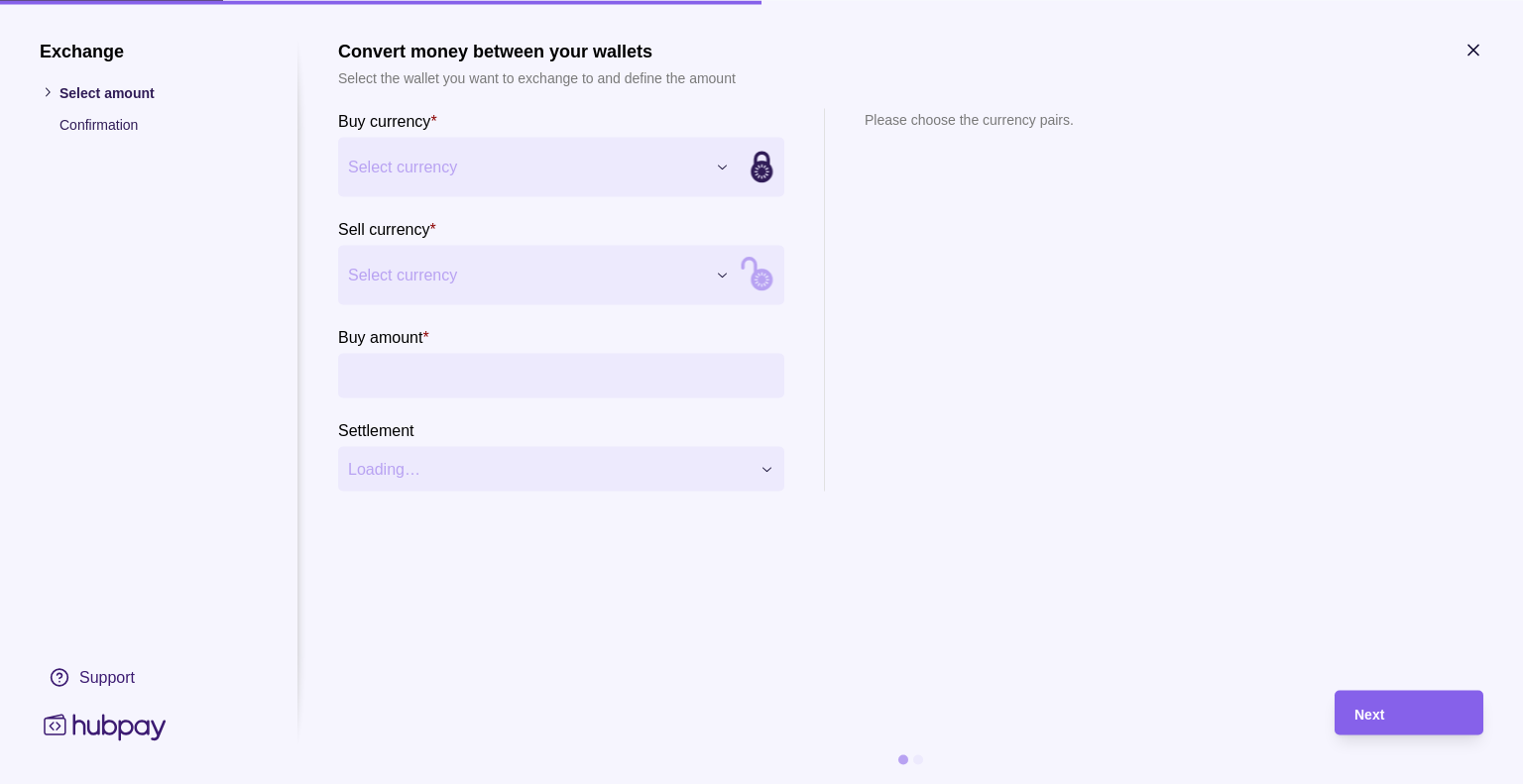 click on "Dashboard Trades Payments Collections Transactions Statements Support E Hello,  [PERSON_NAME] Nogotkov Novora Services FZCO Account Terms and conditions Privacy policy Sign out Trades Exchanges Forwards Create spot exchange Reference Rate Buy amount Sell amount Settlement due date Status [DATE] AF-HSJ3-Q975 1  EUR  =  4.26609   AED AED 59,650.00 EUR 13,982.36 [DATE] Success [DATE] AF-A4B4-GWKC 1  EUR  =  4.15313   AED AED 33,230.00 EUR 8,001.19 [DATE] Success [DATE] AF-IJSO-PMDP 1  EUR  =  4.11415   AED AED 102,850.00 EUR 24,999.09 [DATE] Success [DATE] AF-QGDM-14JO 1  EUR  =  4.13194   AED AED 20,655.00 EUR 4,998.86 [DATE] Success Trades | Hubpay Exchange Select amount Confirmation Support Convert money between your wallets Select the wallet you want to exchange to and define the amount Buy currency  * Select currency *** *** Sell currency  * Select currency *** *** Buy amount  * Settlement Loading… Please choose the currency pairs. Next" at bounding box center (762, 401) 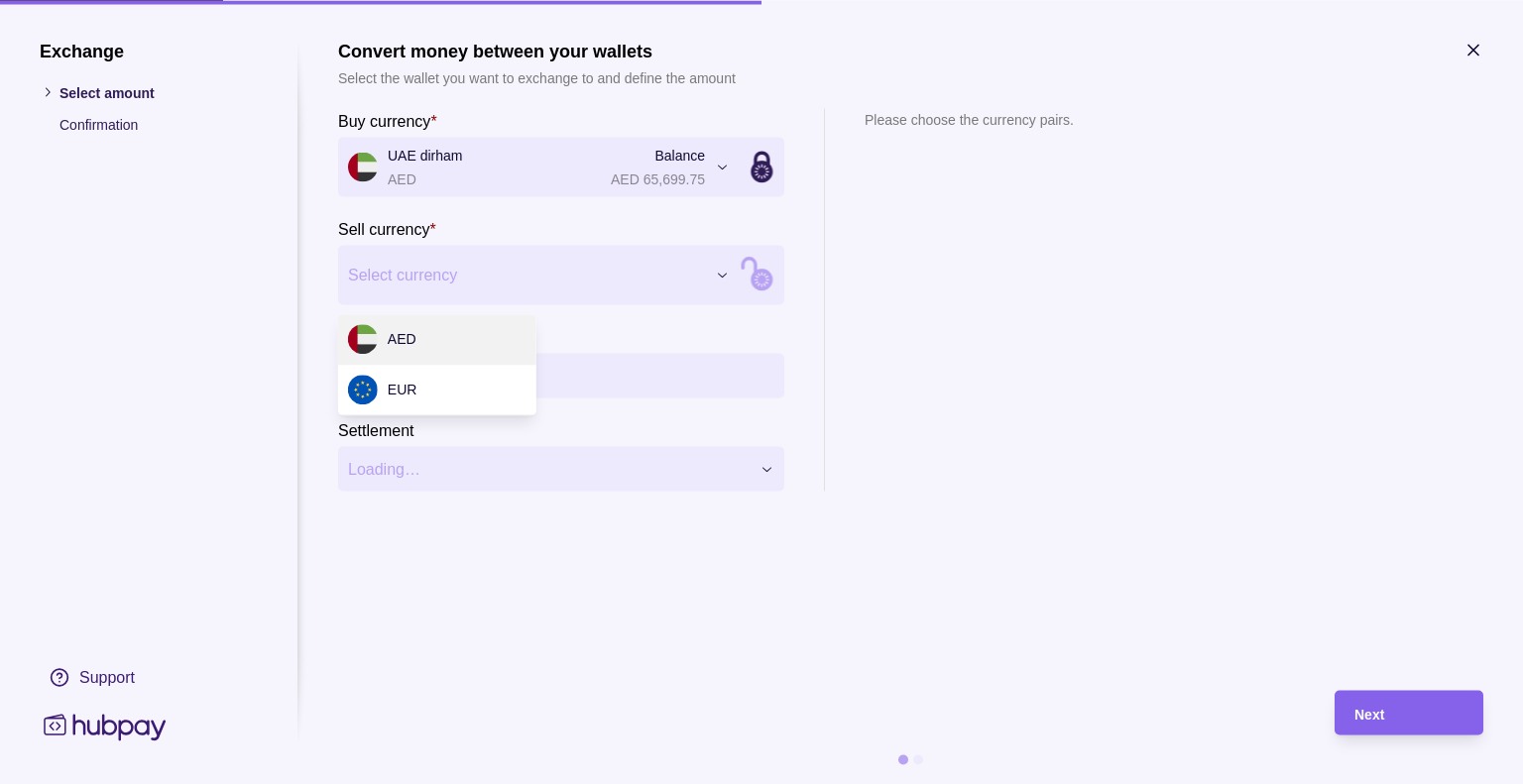 click on "Dashboard Trades Payments Collections Transactions Statements Support E Hello,  [PERSON_NAME] Nogotkov Novora Services FZCO Account Terms and conditions Privacy policy Sign out Trades Exchanges Forwards Create spot exchange Reference Rate Buy amount Sell amount Settlement due date Status [DATE] AF-HSJ3-Q975 1  EUR  =  4.26609   AED AED 59,650.00 EUR 13,982.36 [DATE] Success [DATE] AF-A4B4-GWKC 1  EUR  =  4.15313   AED AED 33,230.00 EUR 8,001.19 [DATE] Success [DATE] AF-IJSO-PMDP 1  EUR  =  4.11415   AED AED 102,850.00 EUR 24,999.09 [DATE] Success [DATE] AF-QGDM-14JO 1  EUR  =  4.13194   AED AED 20,655.00 EUR 4,998.86 [DATE] Success Trades | Hubpay Exchange Select amount Confirmation Support Convert money between your wallets Select the wallet you want to exchange to and define the amount Buy currency  * UAE dirham AED Balance AED 65,699.75 *** *** Sell currency  * Select currency *** *** Buy amount  * Settlement Loading… Please choose the currency pairs. Next" at bounding box center [762, 401] 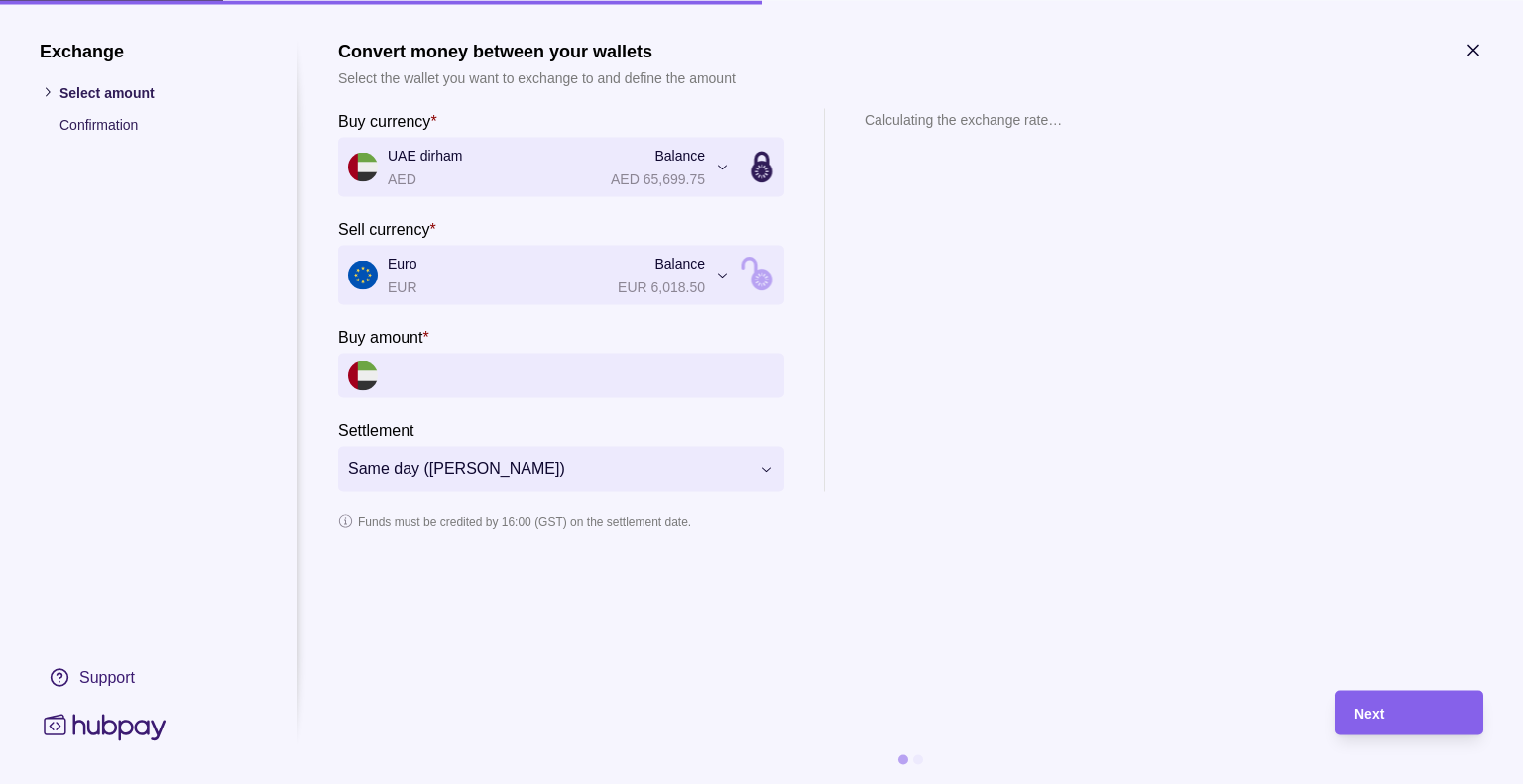 click on "Buy amount  *" at bounding box center (581, 375) 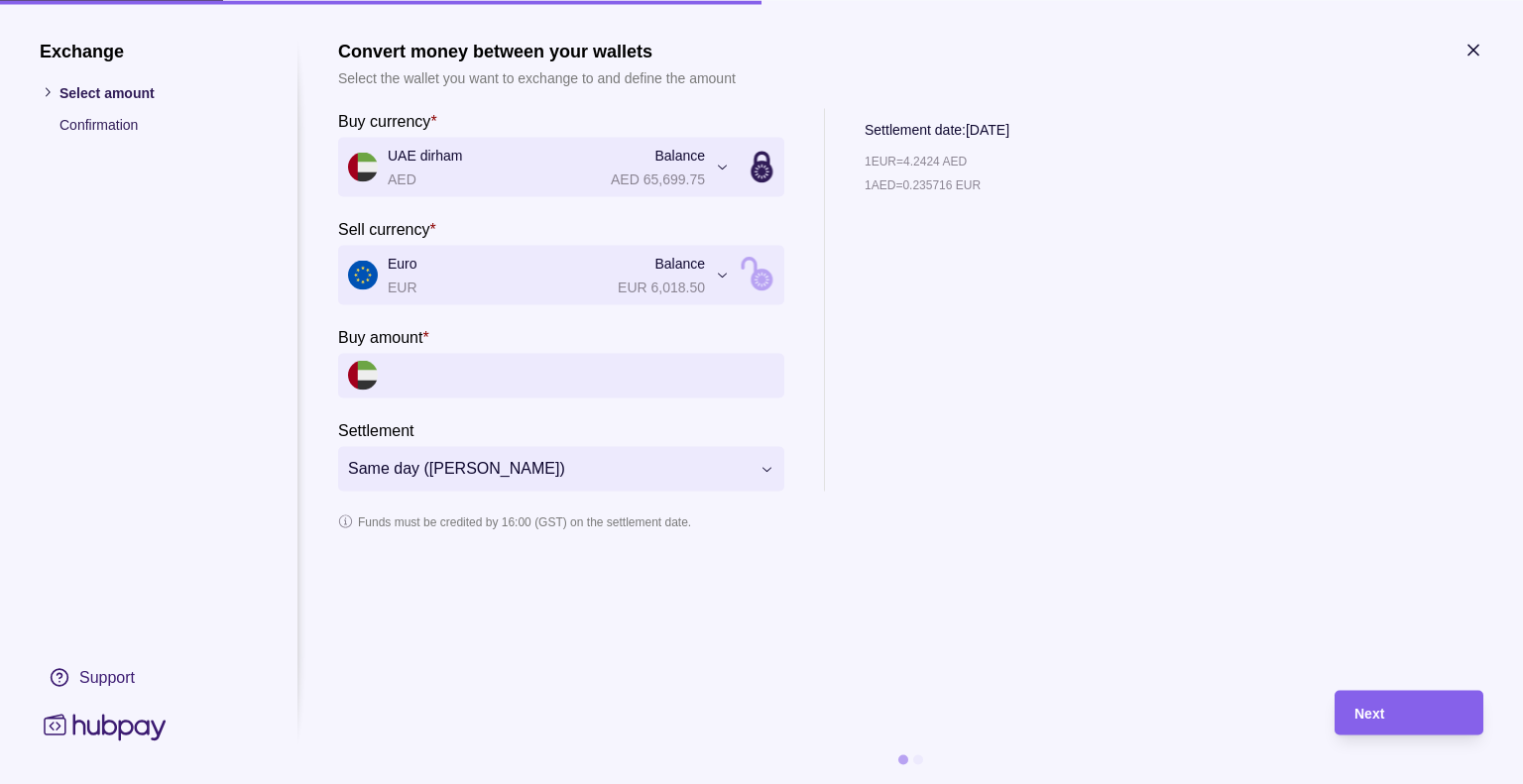 click on "Buy amount  *" at bounding box center (581, 375) 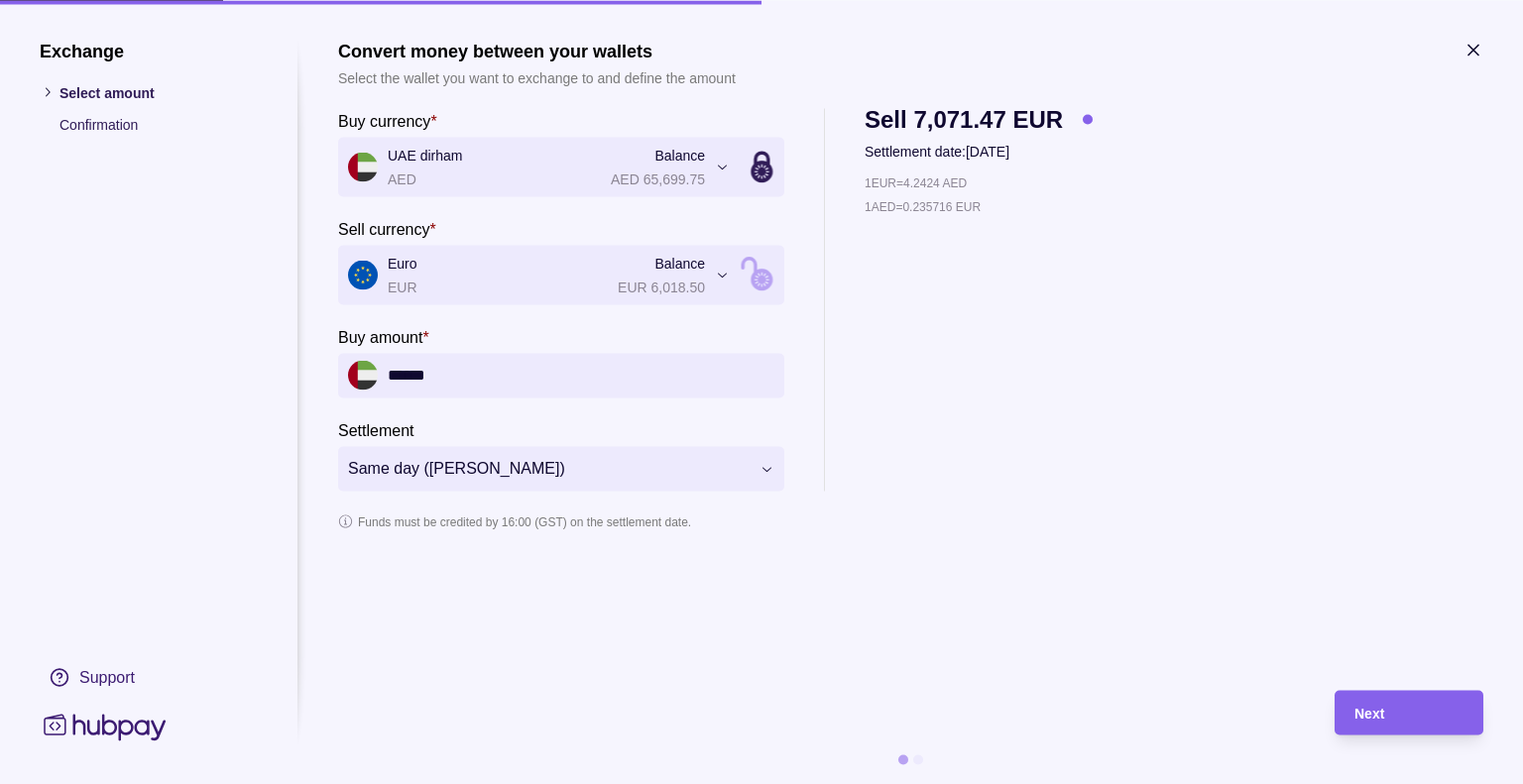 drag, startPoint x: 432, startPoint y: 379, endPoint x: 317, endPoint y: 365, distance: 115.84904 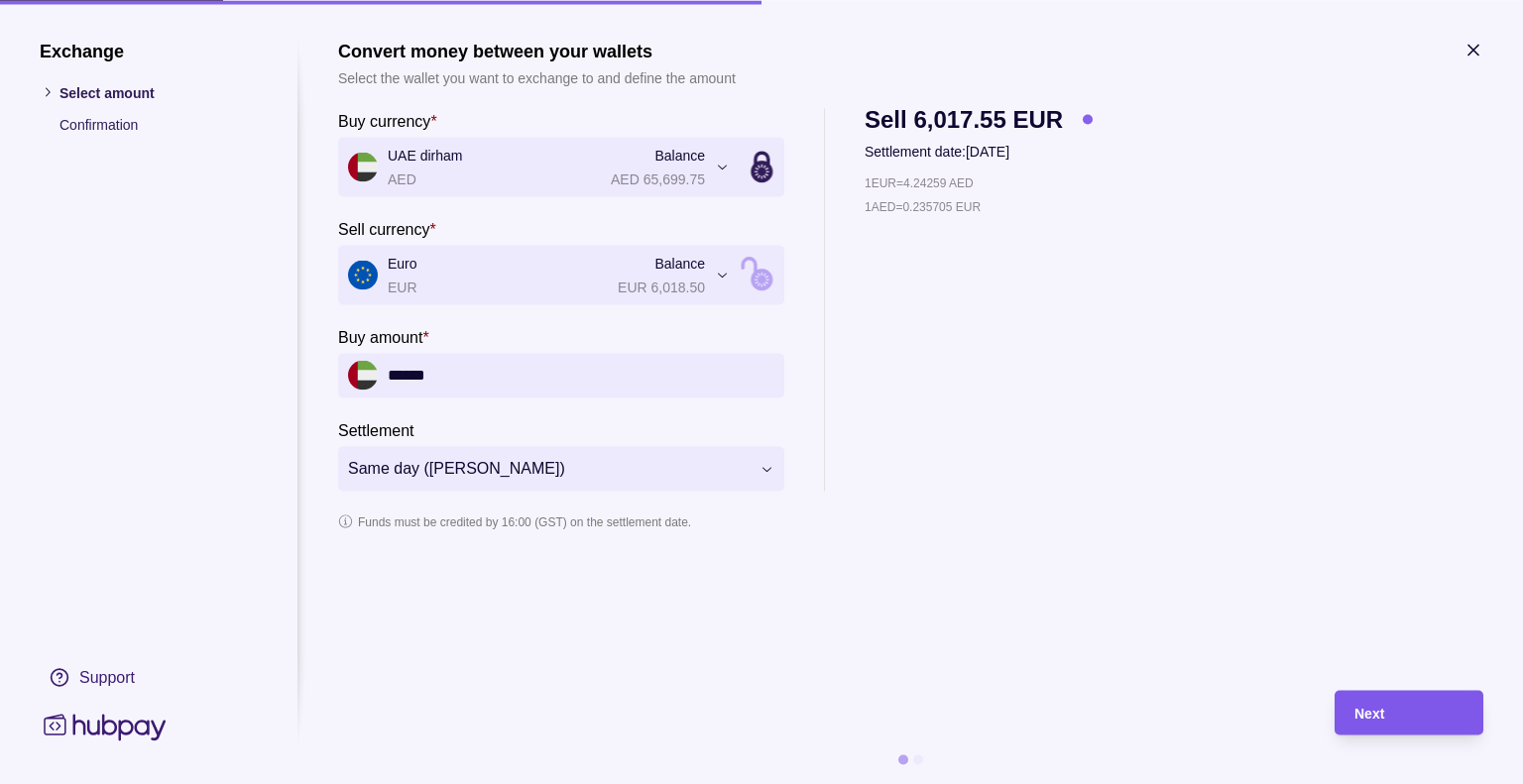 type on "******" 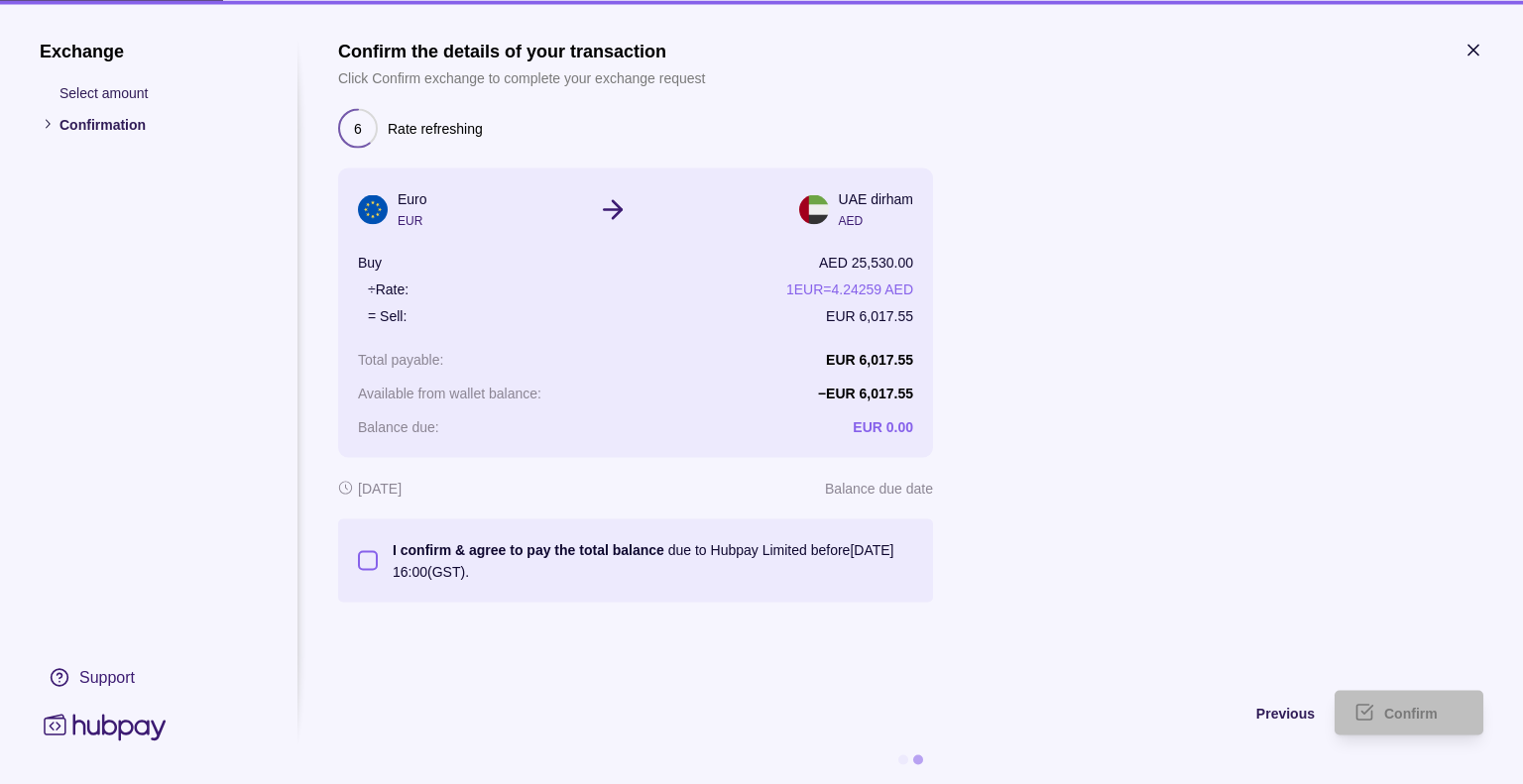 click on "I confirm & agree to pay the total balance   due to Hubpay Limited before  [DATE]   16:00  (GST)." at bounding box center (368, 560) 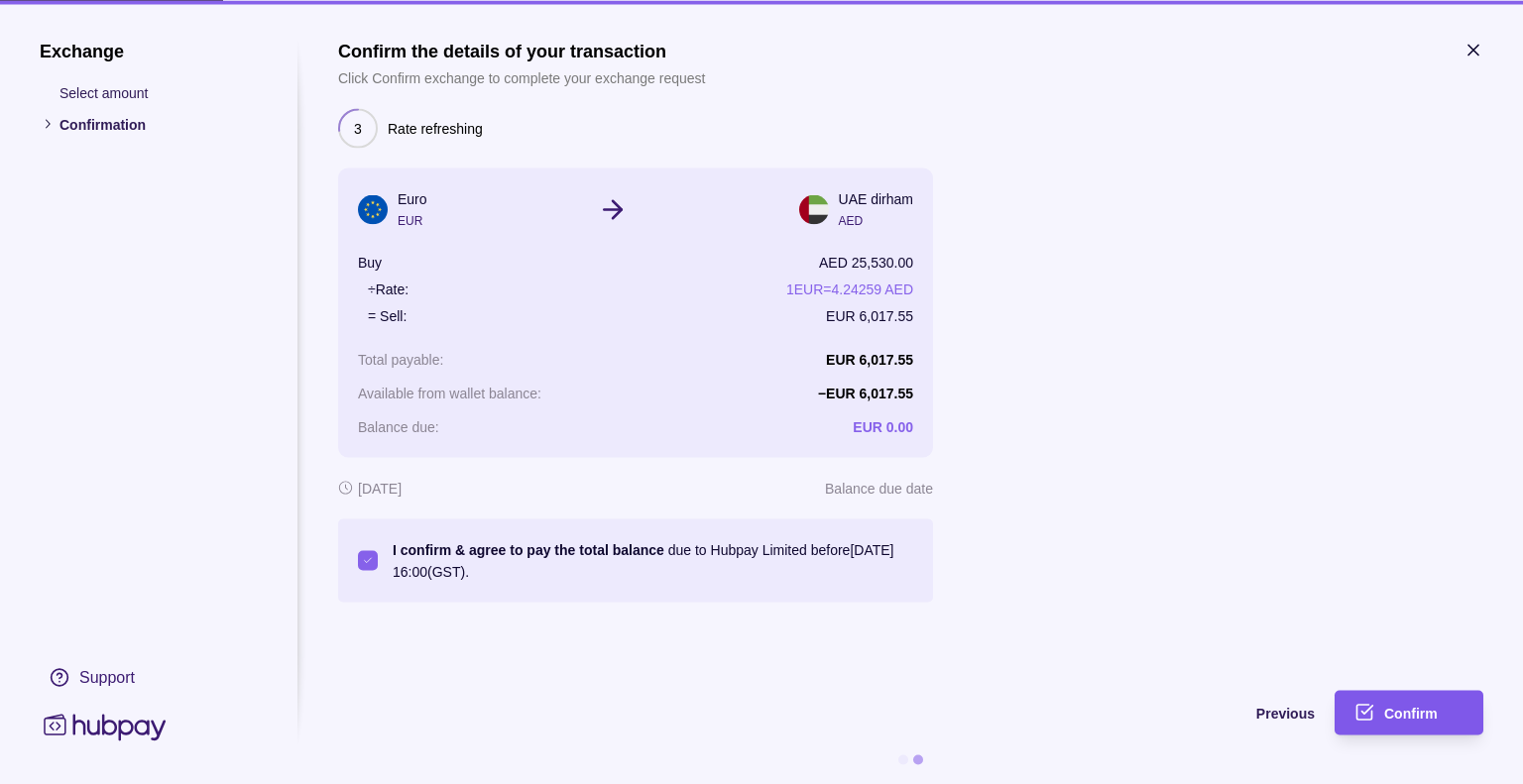 click on "Confirm" at bounding box center [1411, 714] 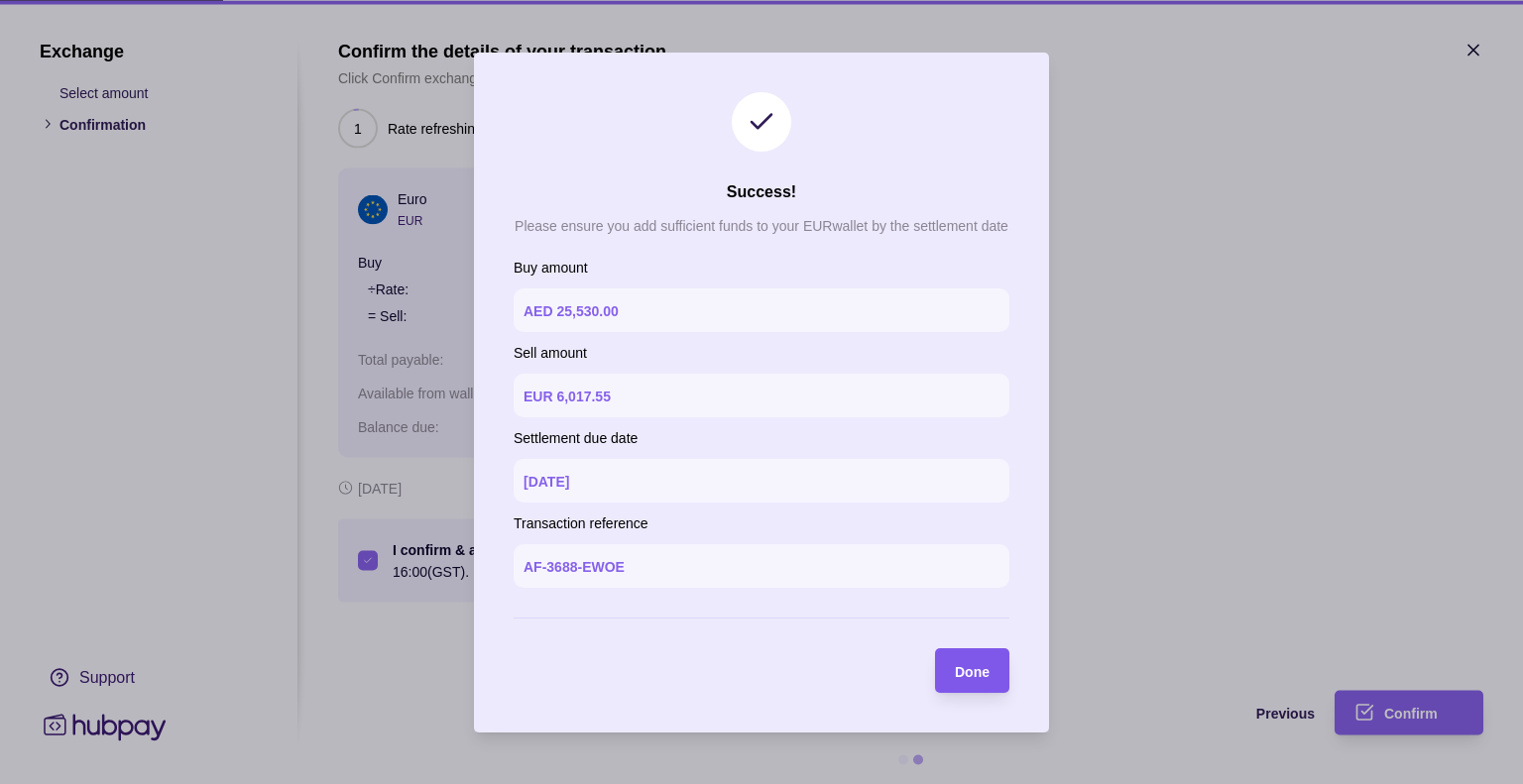 click on "Done" at bounding box center [972, 671] 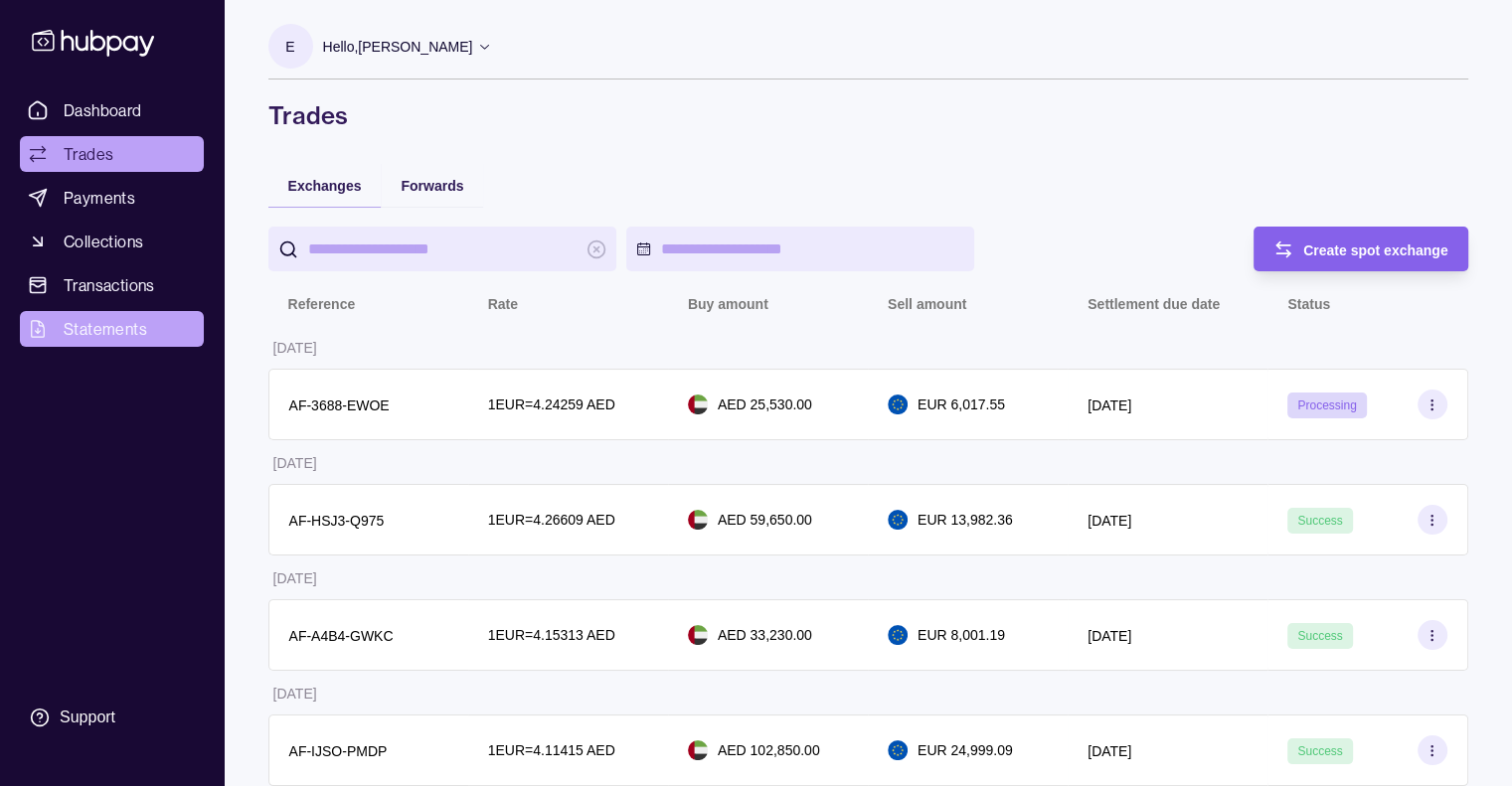 click on "Statements" at bounding box center (105, 329) 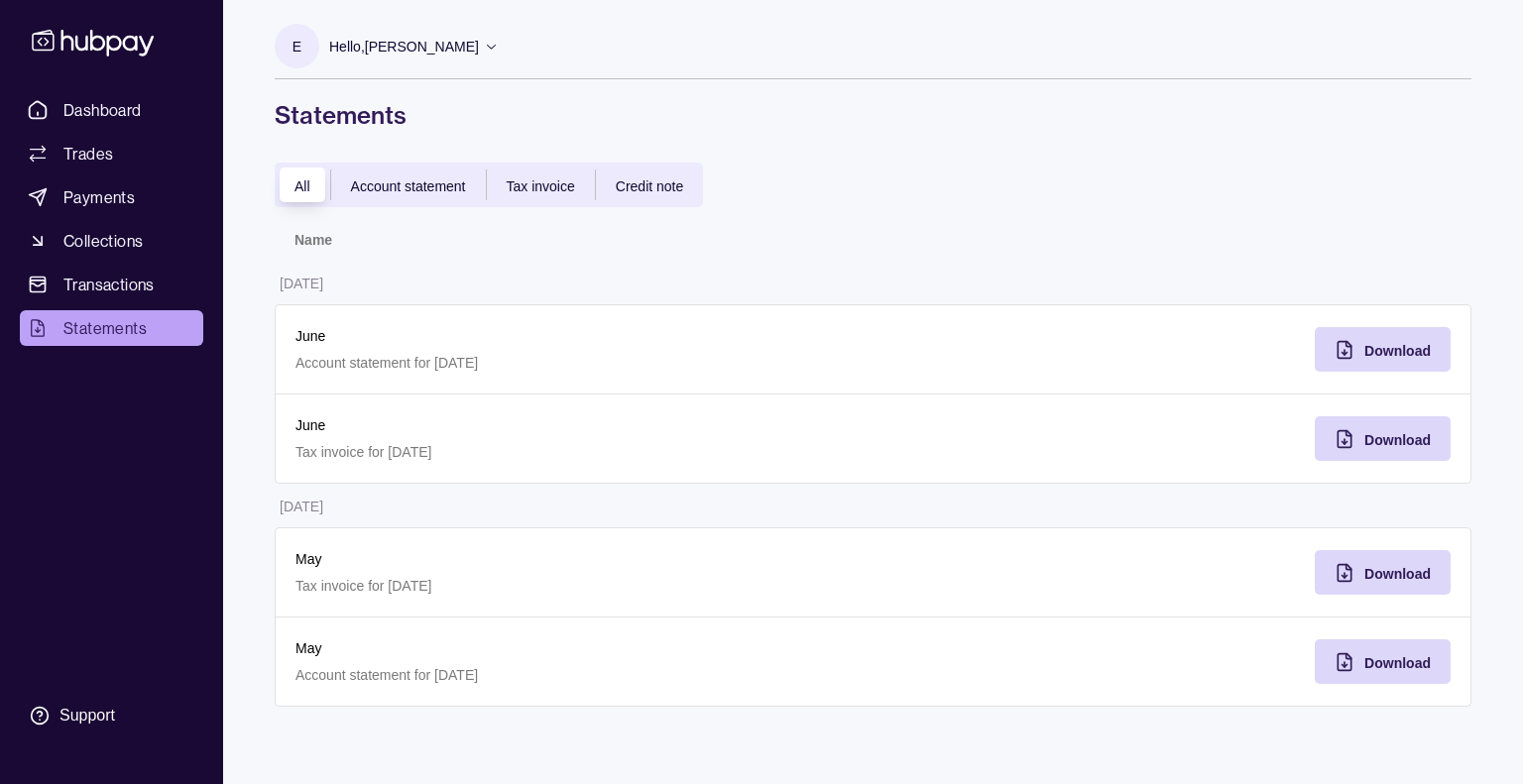 click on "Account statement" at bounding box center [409, 186] 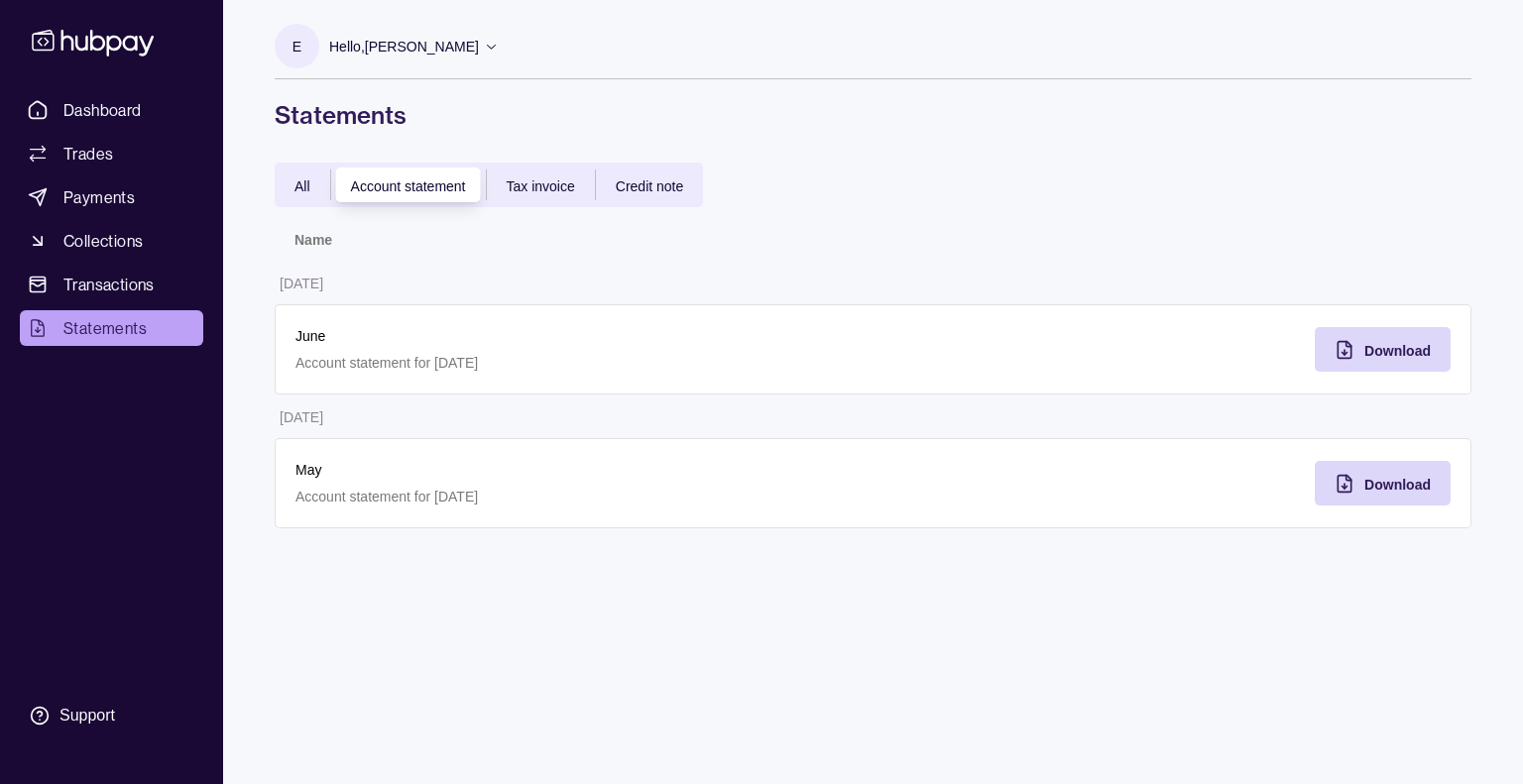 click on "All" at bounding box center [302, 186] 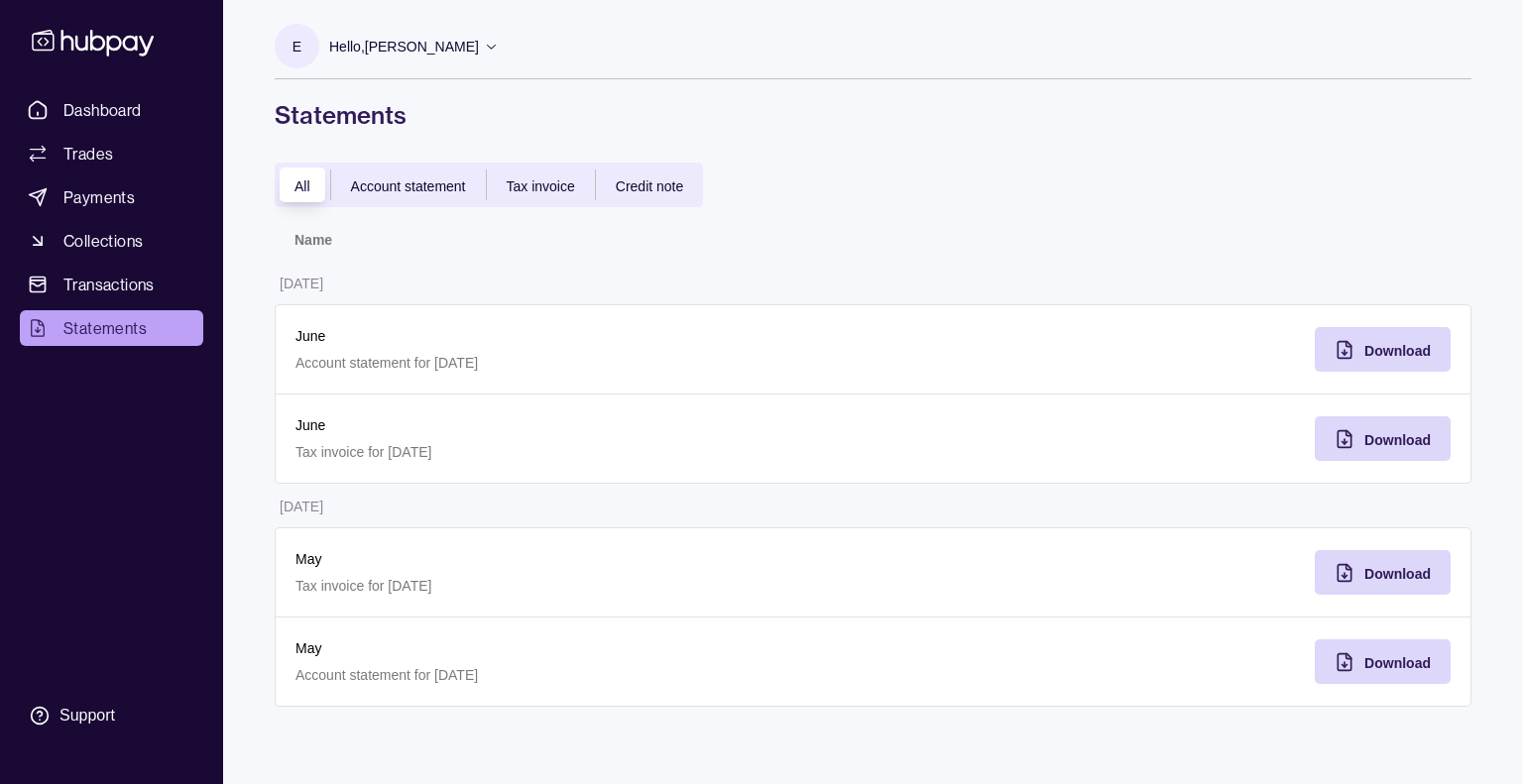 drag, startPoint x: 1387, startPoint y: 667, endPoint x: 1348, endPoint y: 714, distance: 61.073726 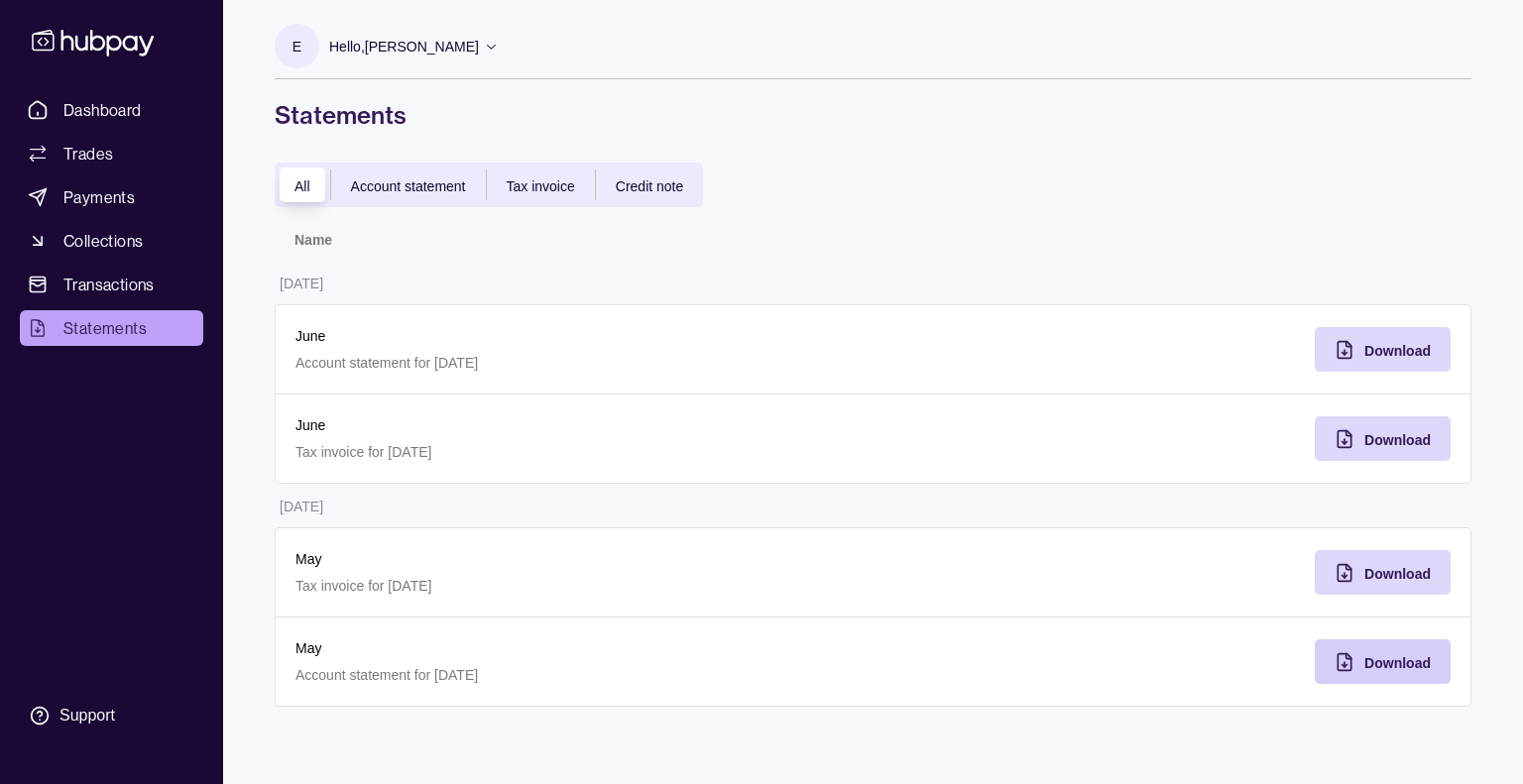 click on "Download" at bounding box center (1397, 663) 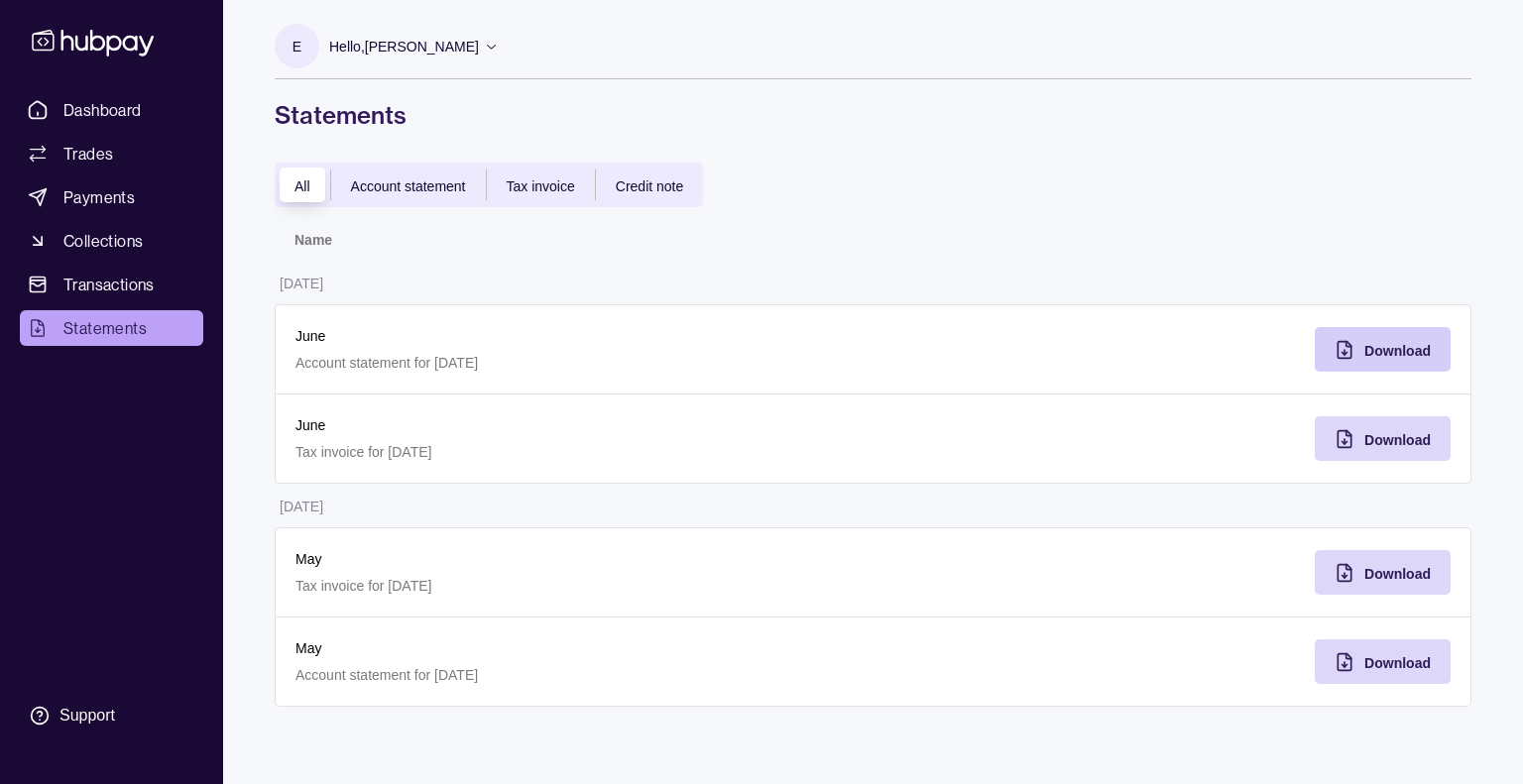 click on "Download" at bounding box center (1397, 351) 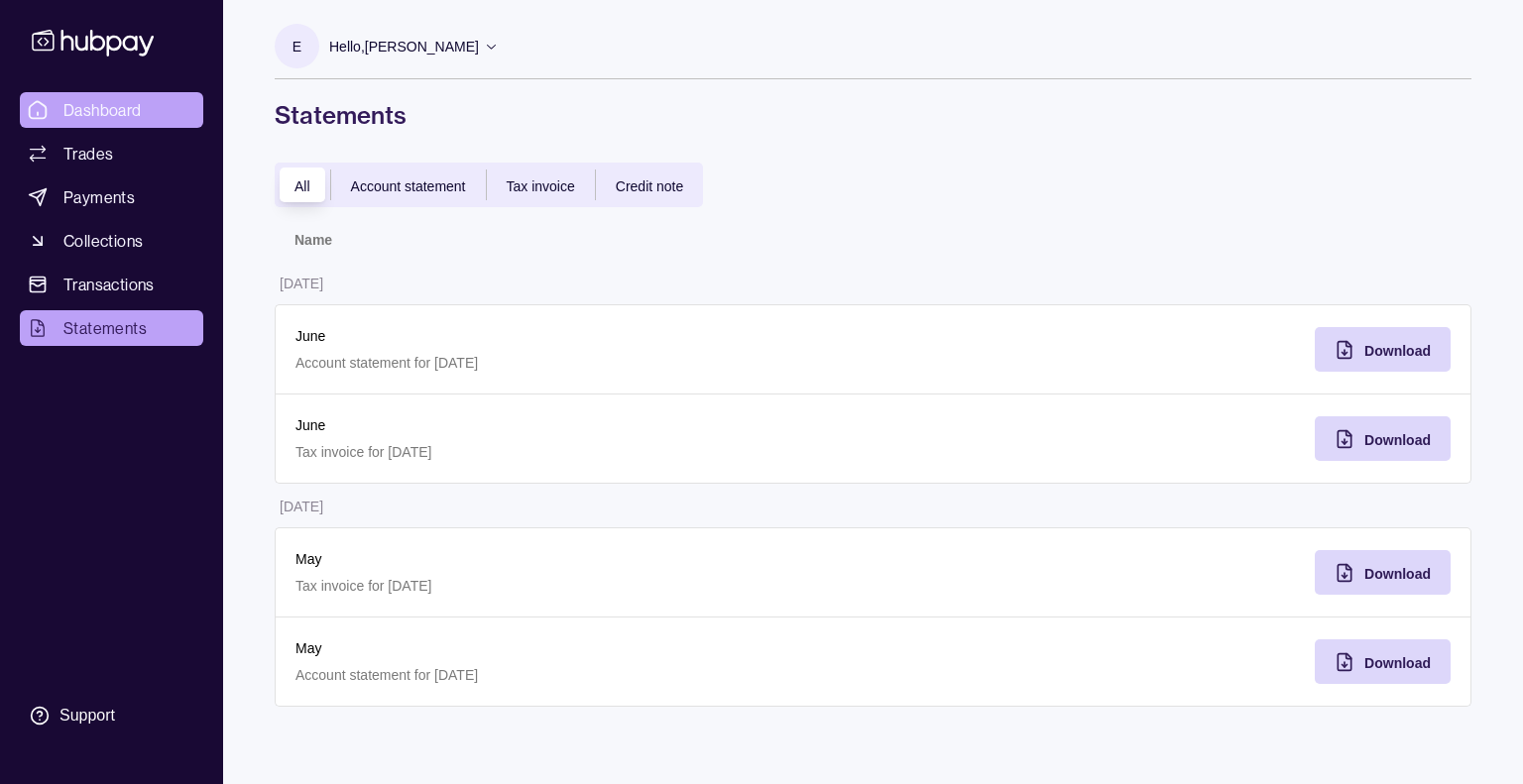 click on "Dashboard" at bounding box center [102, 110] 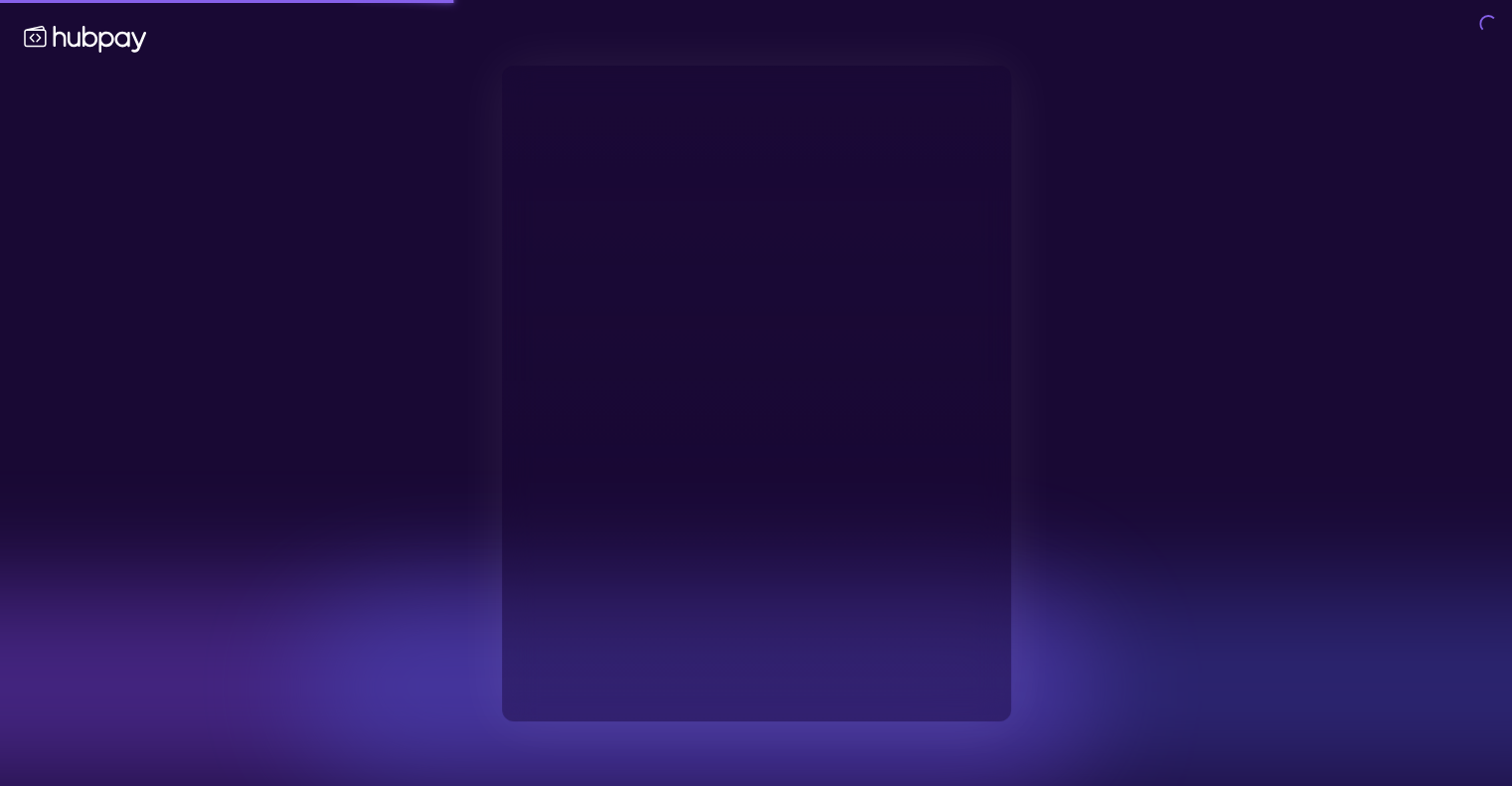 type on "**********" 